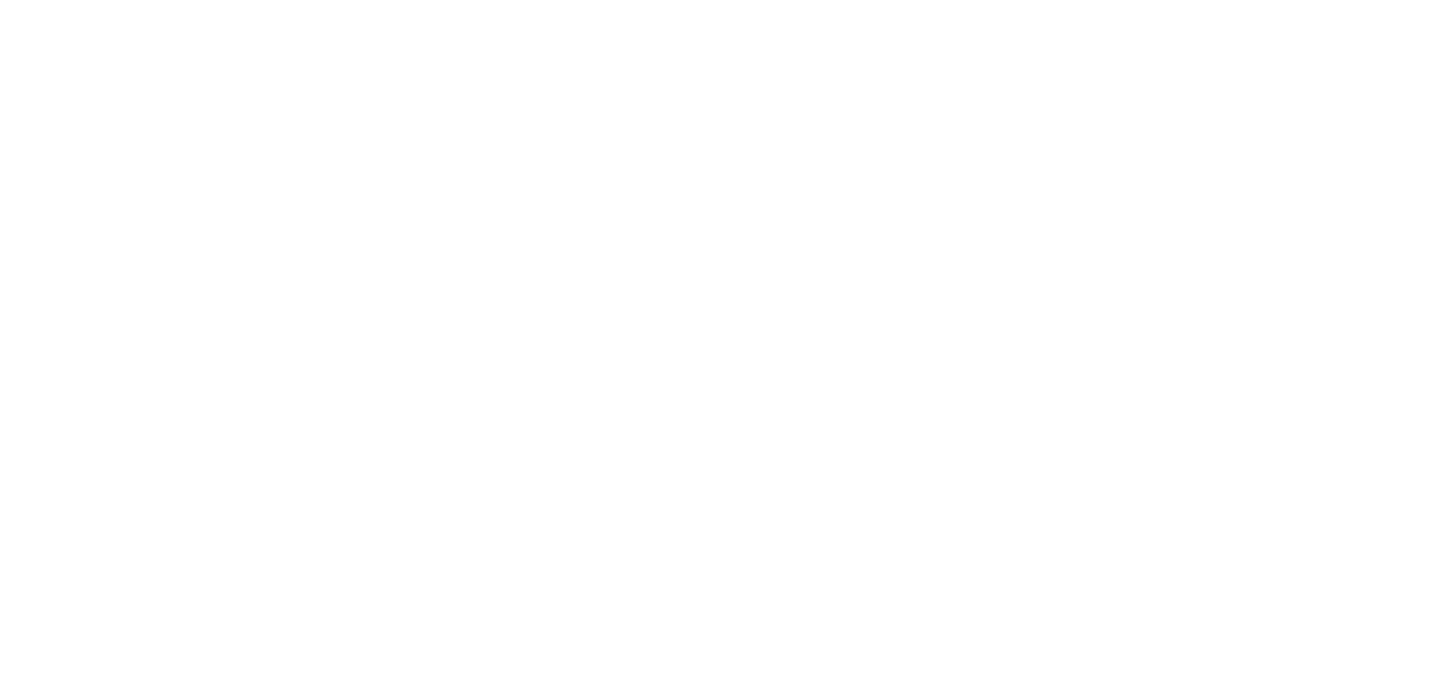 scroll, scrollTop: 0, scrollLeft: 0, axis: both 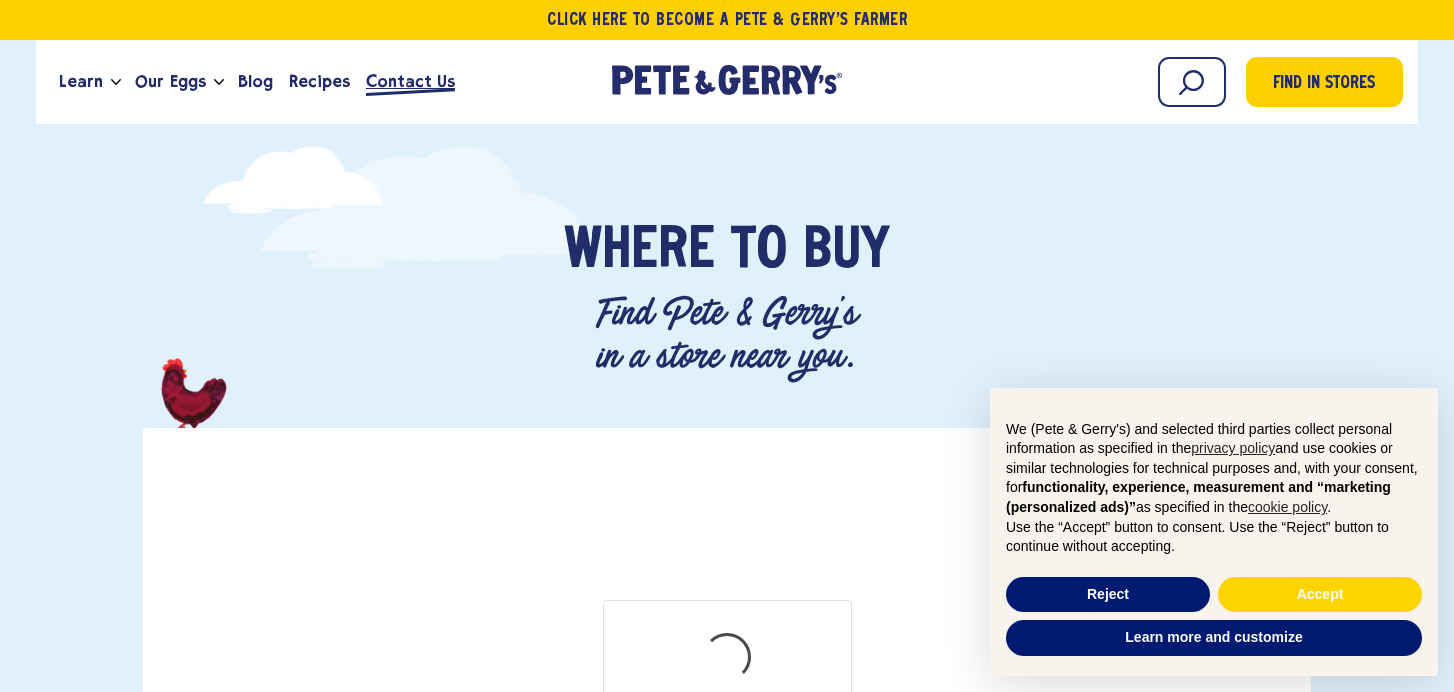 click on "Contact Us" at bounding box center [410, 81] 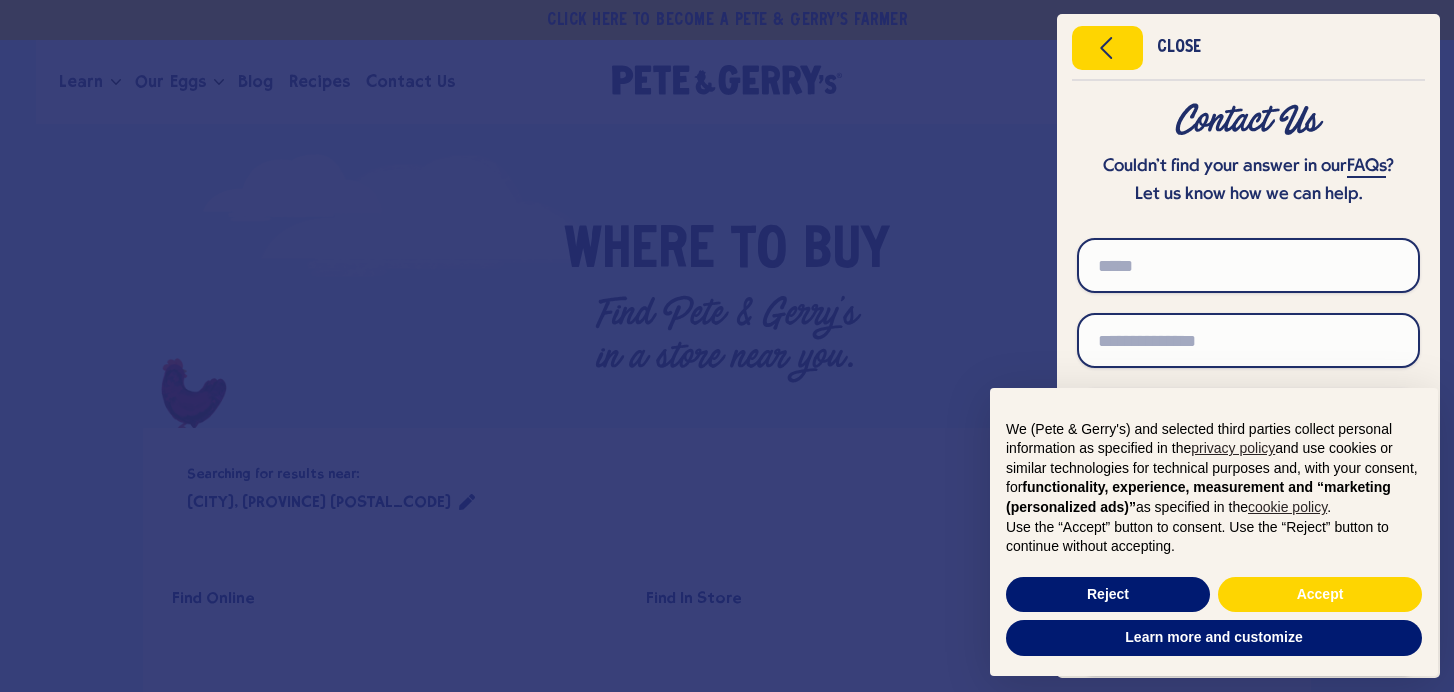 click on "Close" at bounding box center (1179, 48) 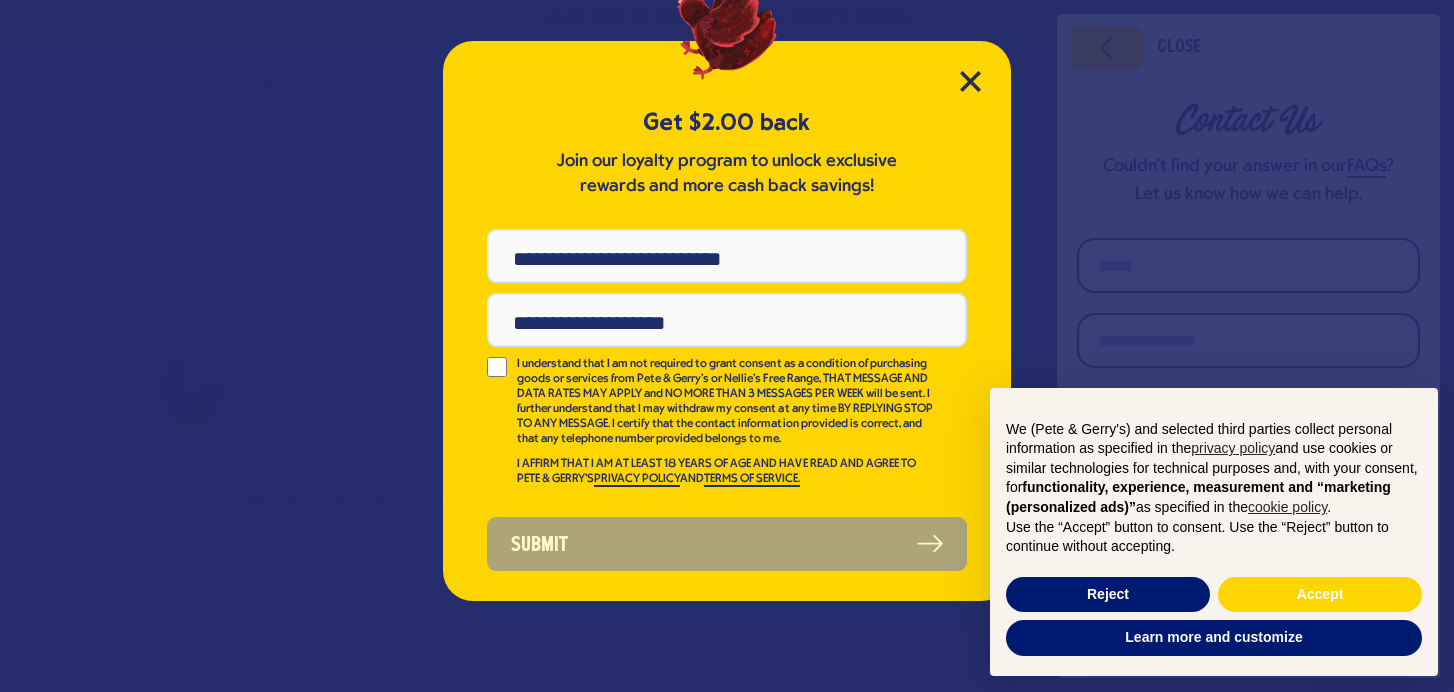 click on "Get $2.00 back
Join our loyalty program to unlock exclusive rewards and more cash back savings!
Phone Number
Email Address
I understand that I am not required to grant consent as a condition of purchasing goods or services from Pete & Gerry's or Nellie's Free Range, THAT MESSAGE AND DATA RATES MAY APPLY and NO MORE THAN 3 MESSAGES PER WEEK will be sent. I further understand that I may withdraw my consent at any time BY REPLYING STOP TO ANY MESSAGE. I certify that the contact information provided is correct, and that any telephone number provided belongs to me.
I AFFIRM THAT I AM AT LEAST 18 YEARS OF AGE AND HAVE READ AND AGREE TO PETE & GERRY'S  PRIVACY POLICY  AND  TERMS OF SERVICE.
Submit" at bounding box center (727, 321) 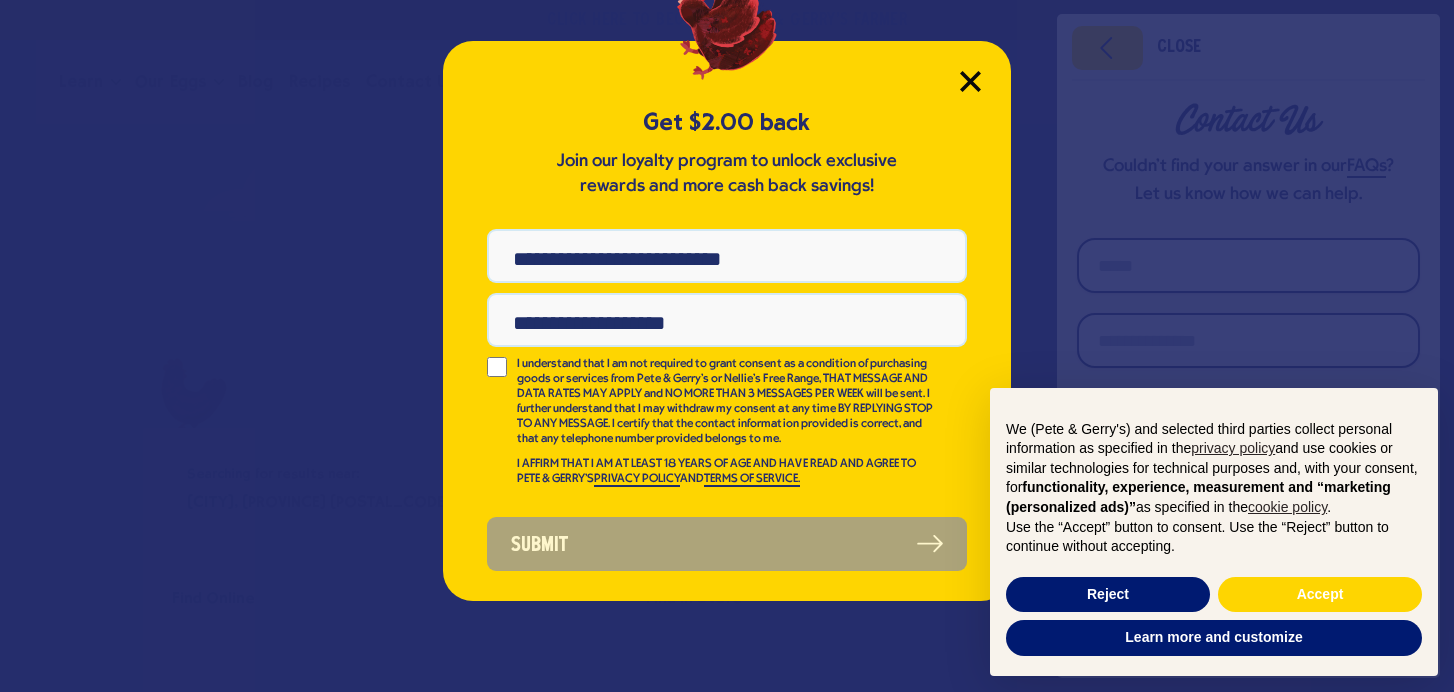 click 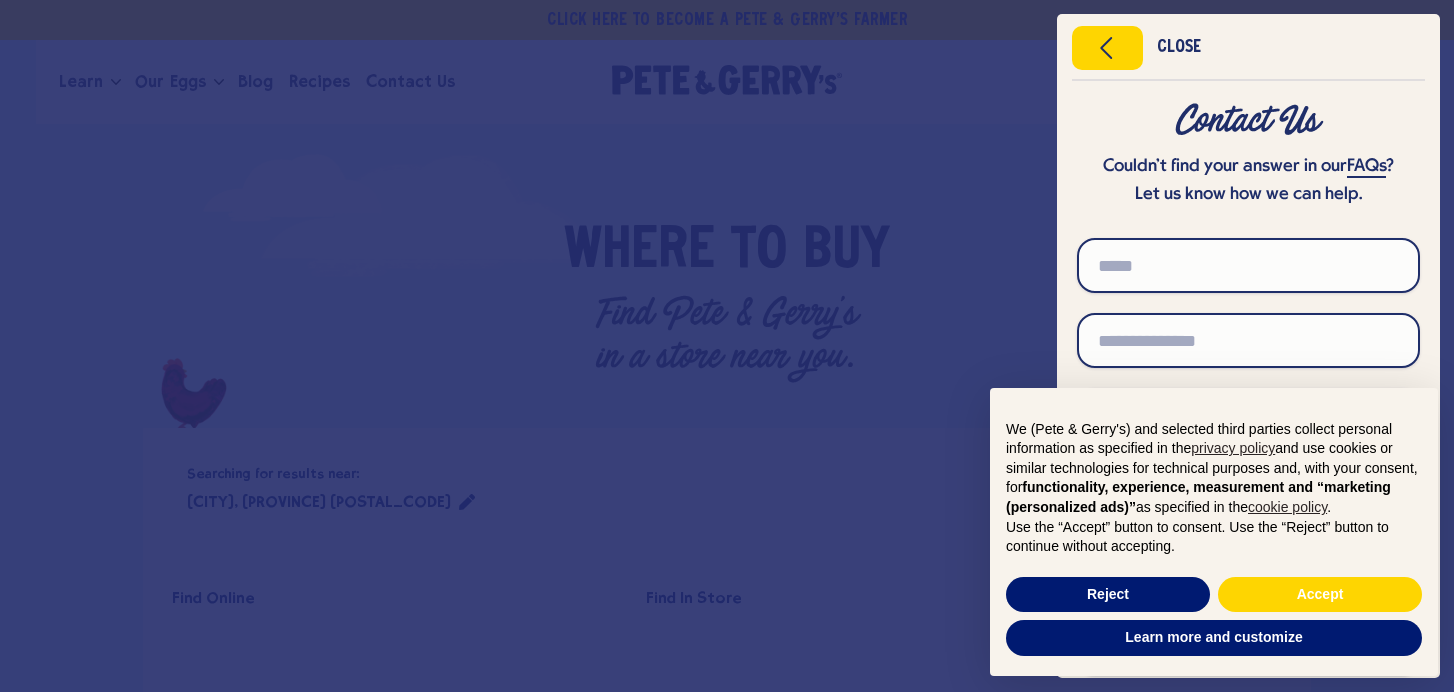 click at bounding box center [727, 346] 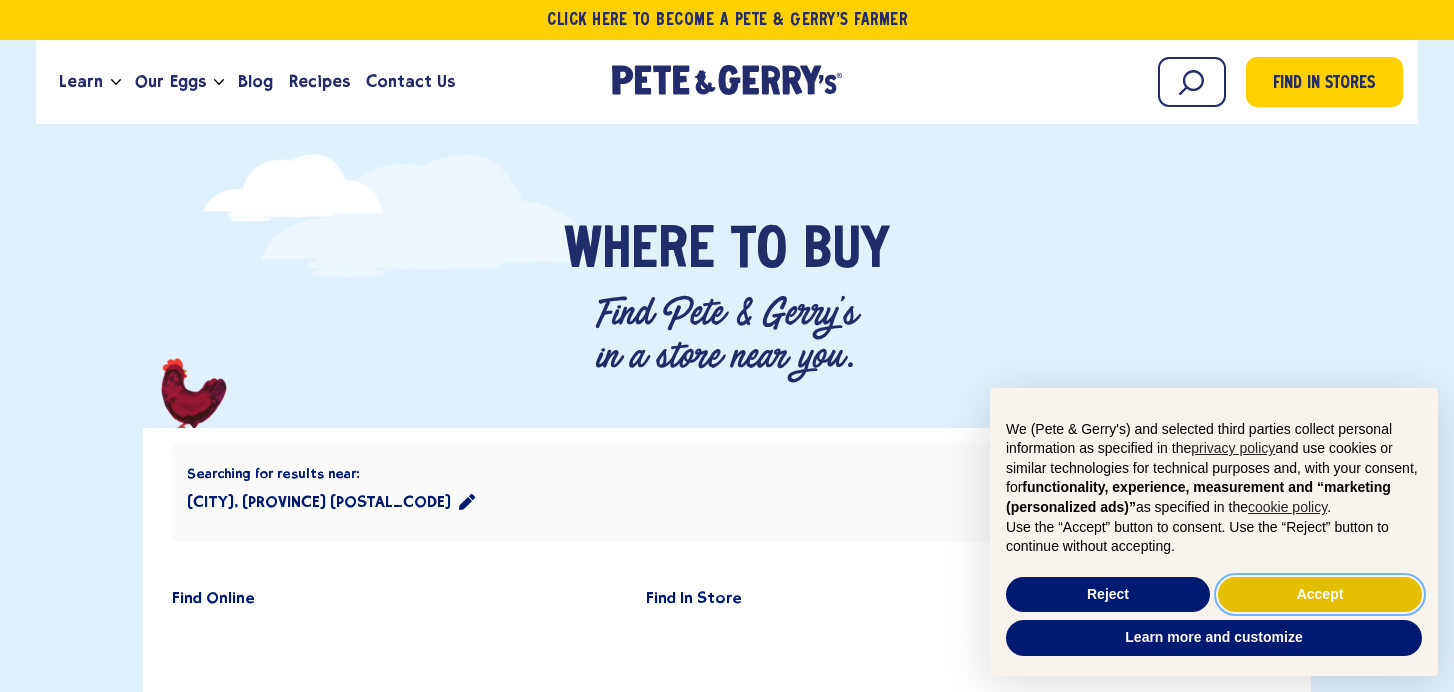 click on "Accept" at bounding box center (1320, 595) 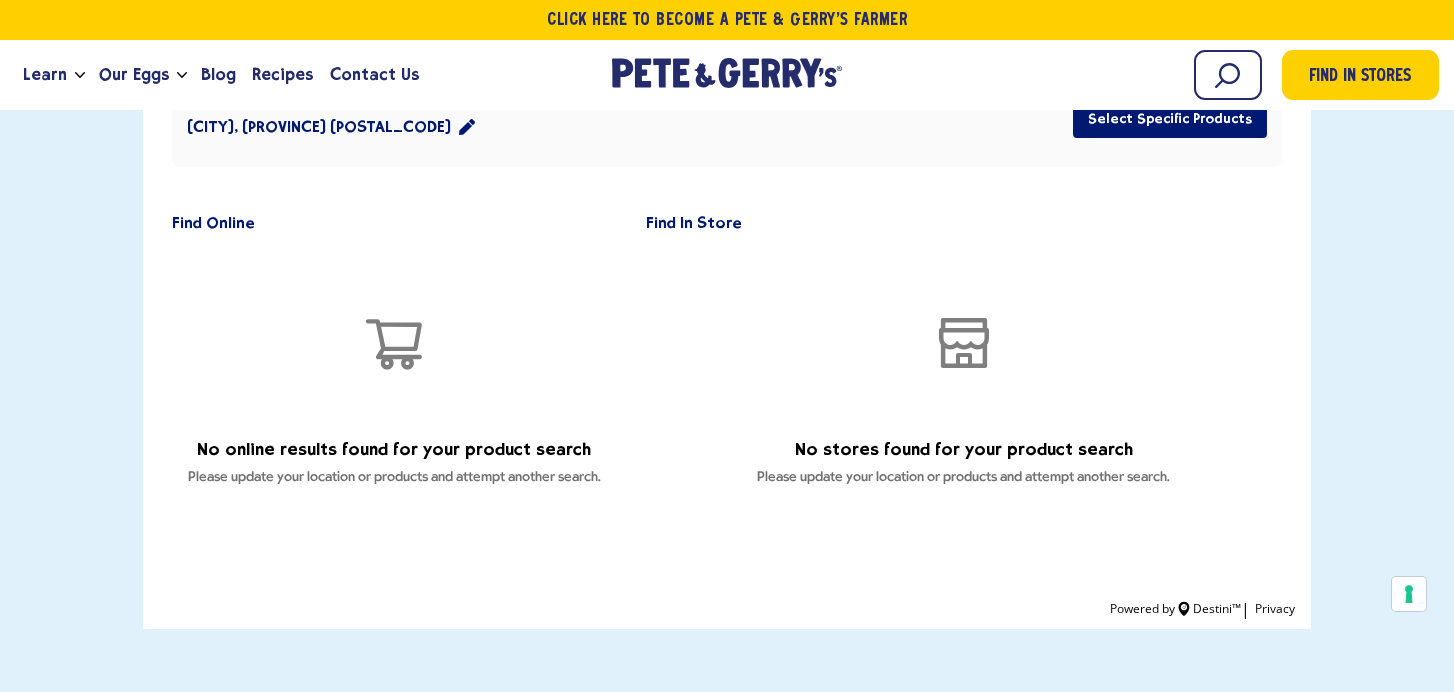 scroll, scrollTop: 0, scrollLeft: 0, axis: both 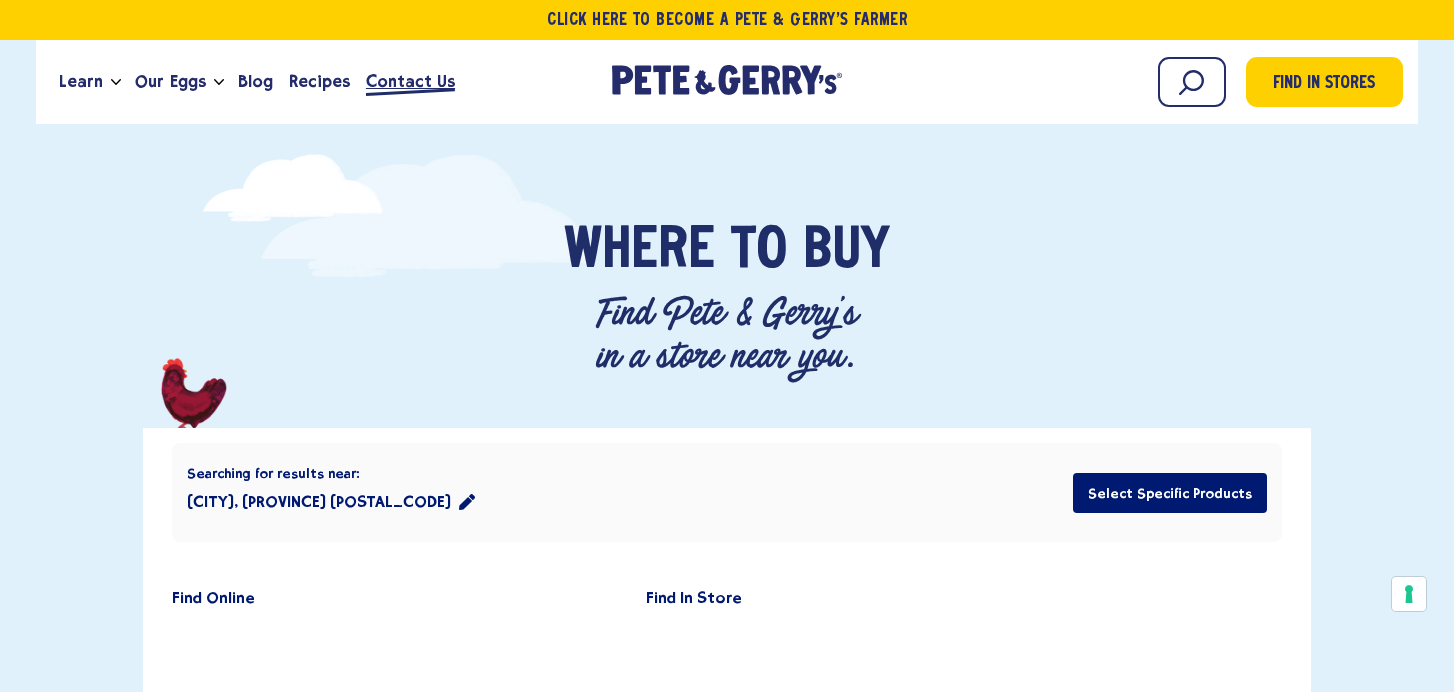 click on "Contact Us" at bounding box center [410, 82] 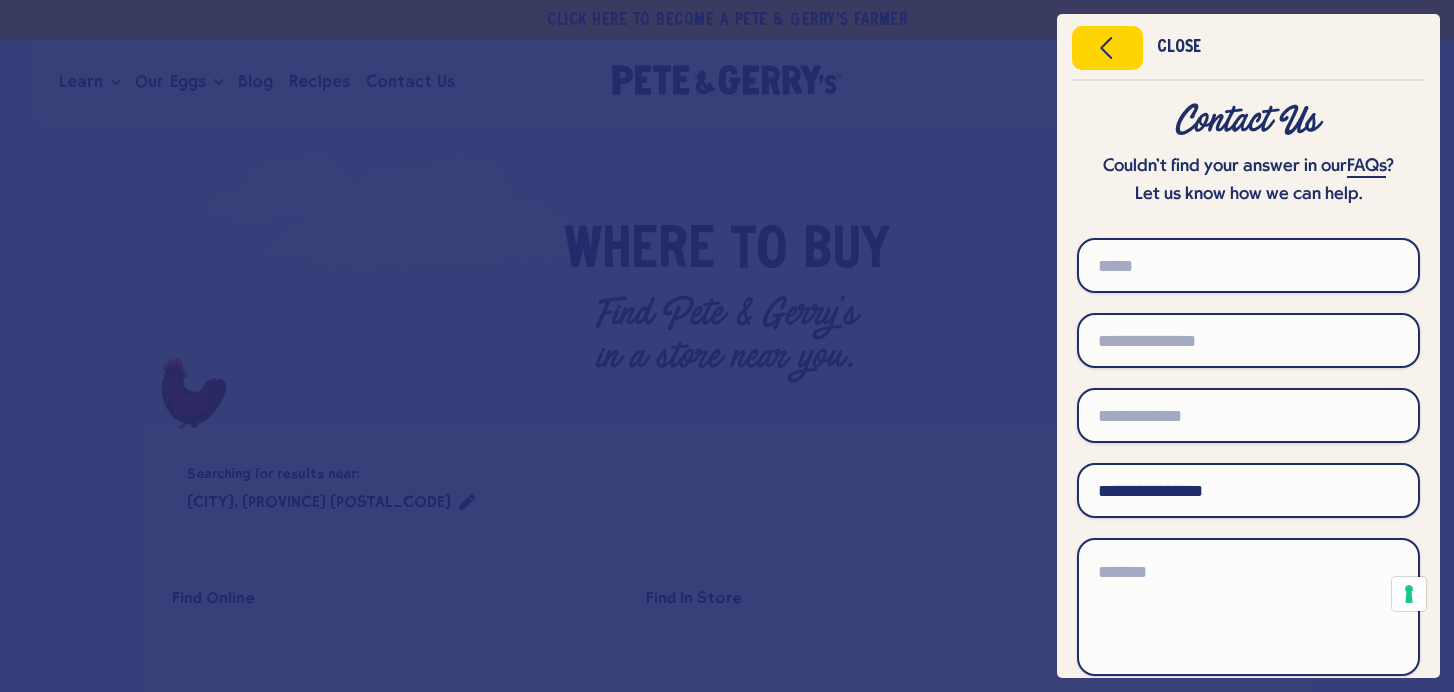 click at bounding box center (727, 346) 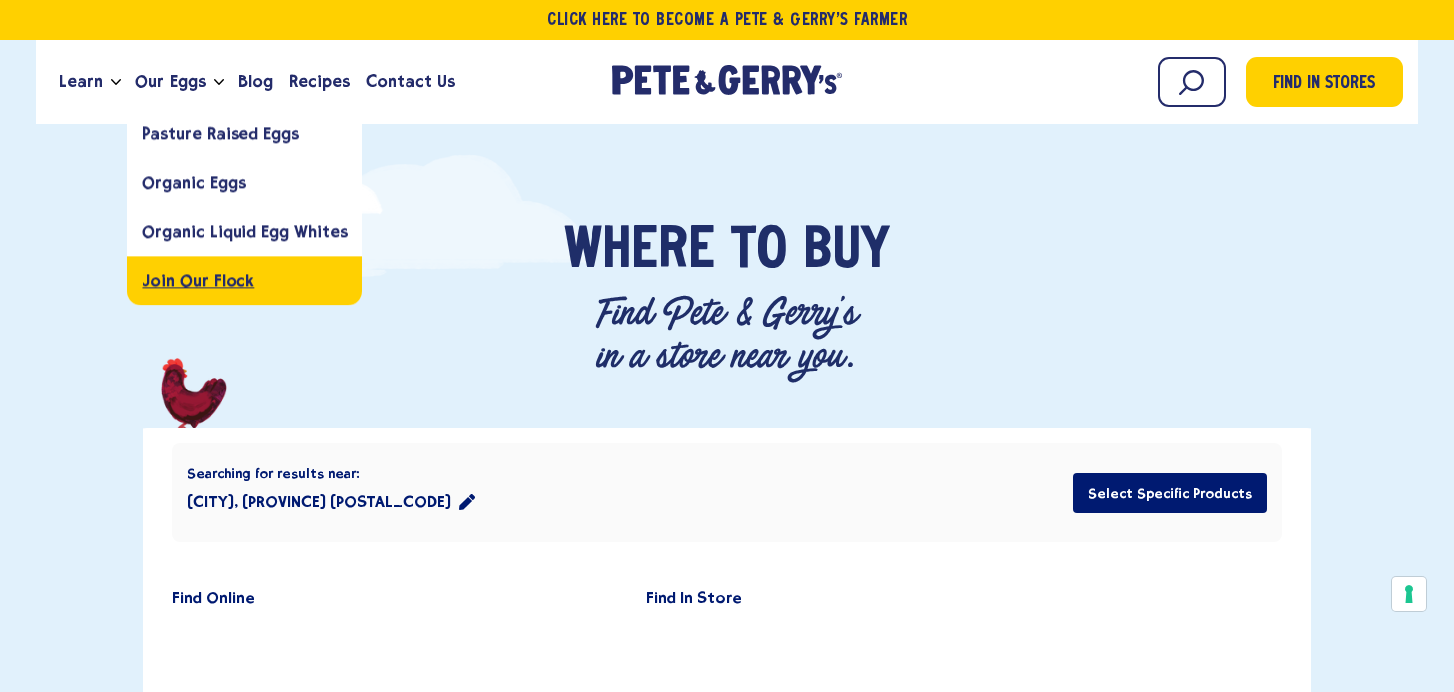 click on "Join Our Flock" at bounding box center [198, 280] 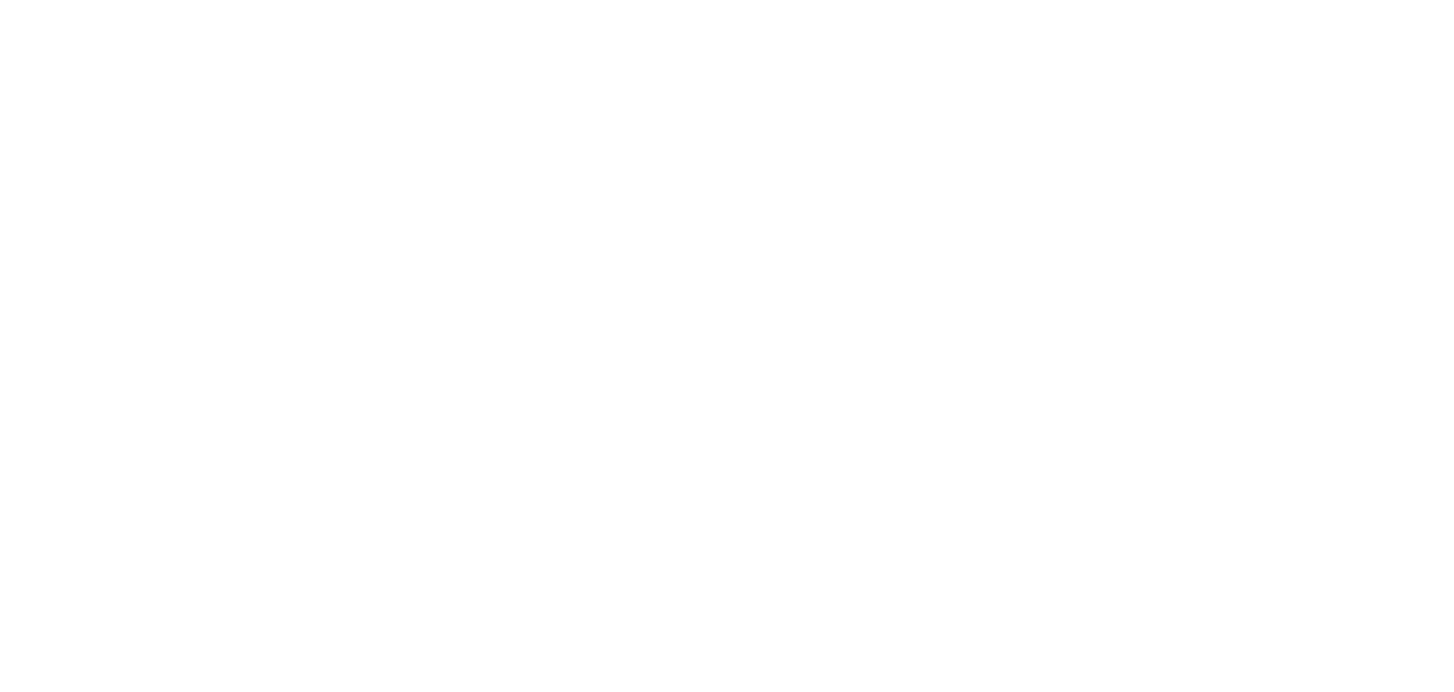 scroll, scrollTop: 0, scrollLeft: 0, axis: both 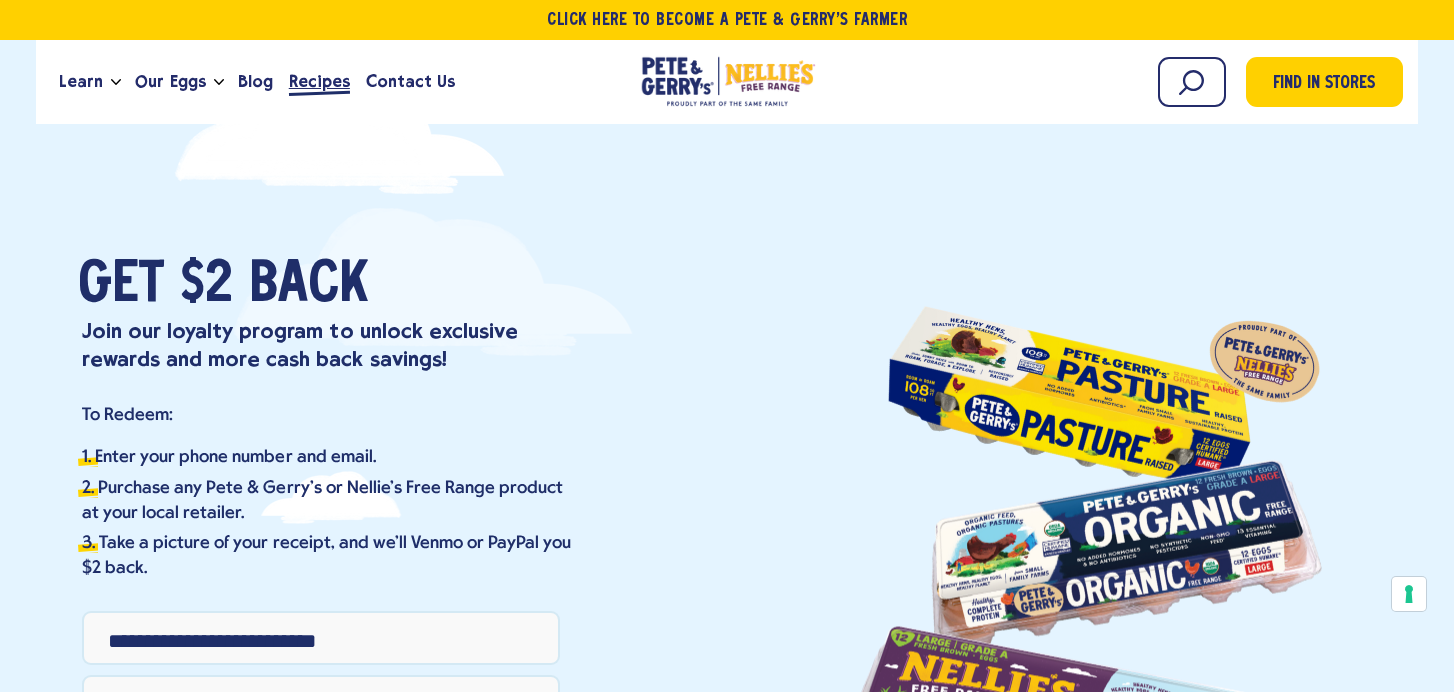 click on "Recipes" at bounding box center (319, 81) 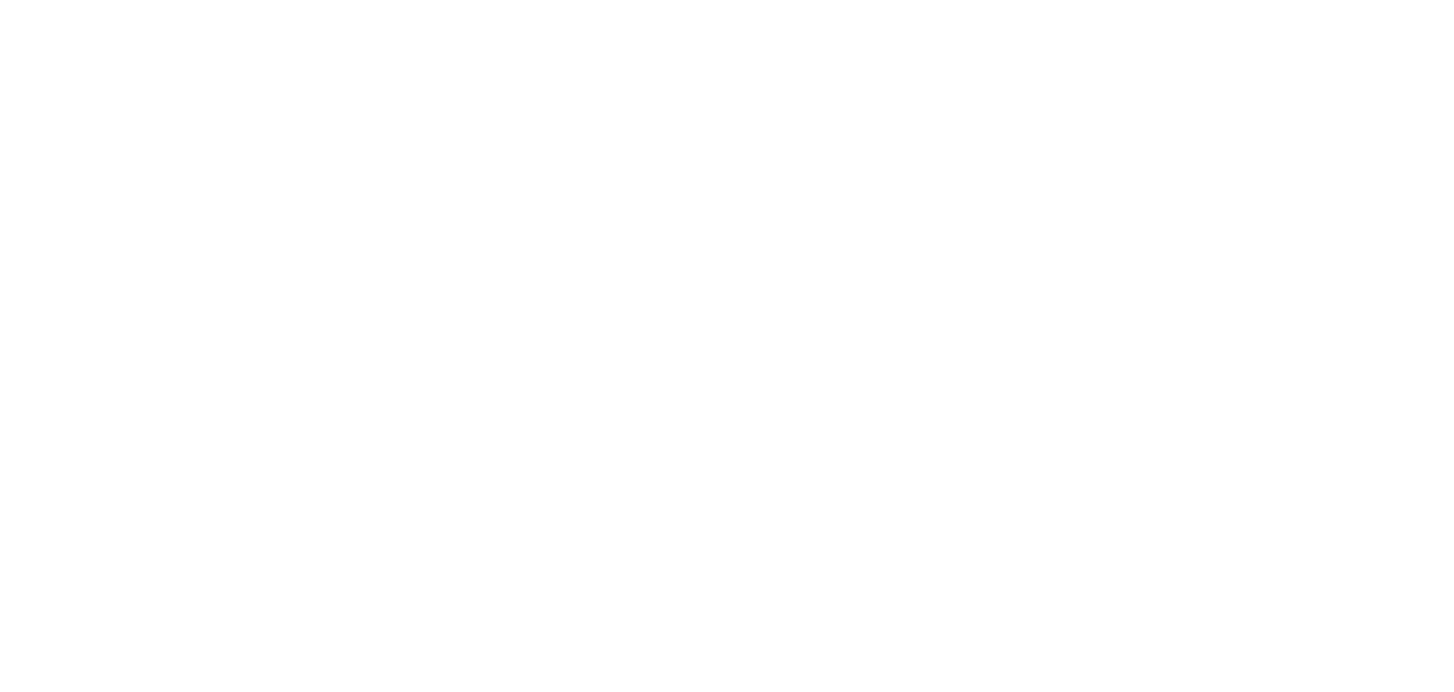 scroll, scrollTop: 0, scrollLeft: 0, axis: both 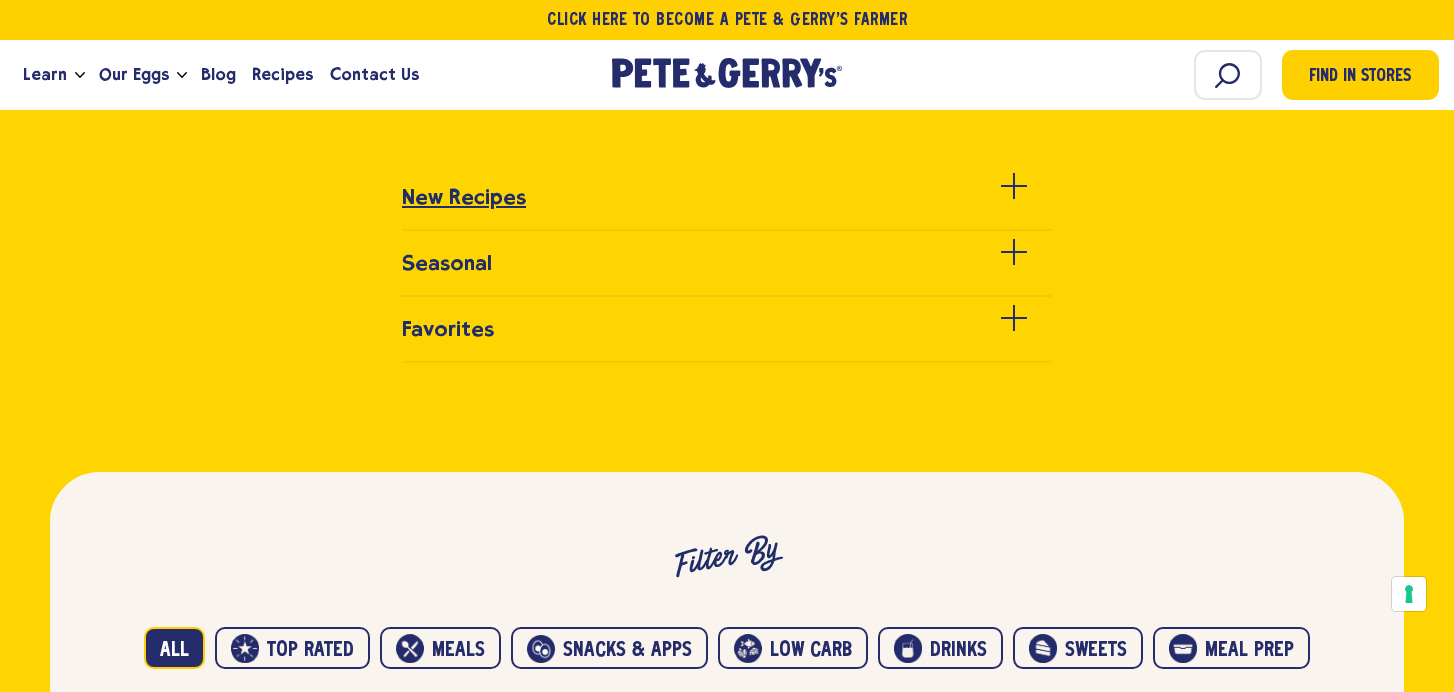 click on "New Recipes" at bounding box center [464, 197] 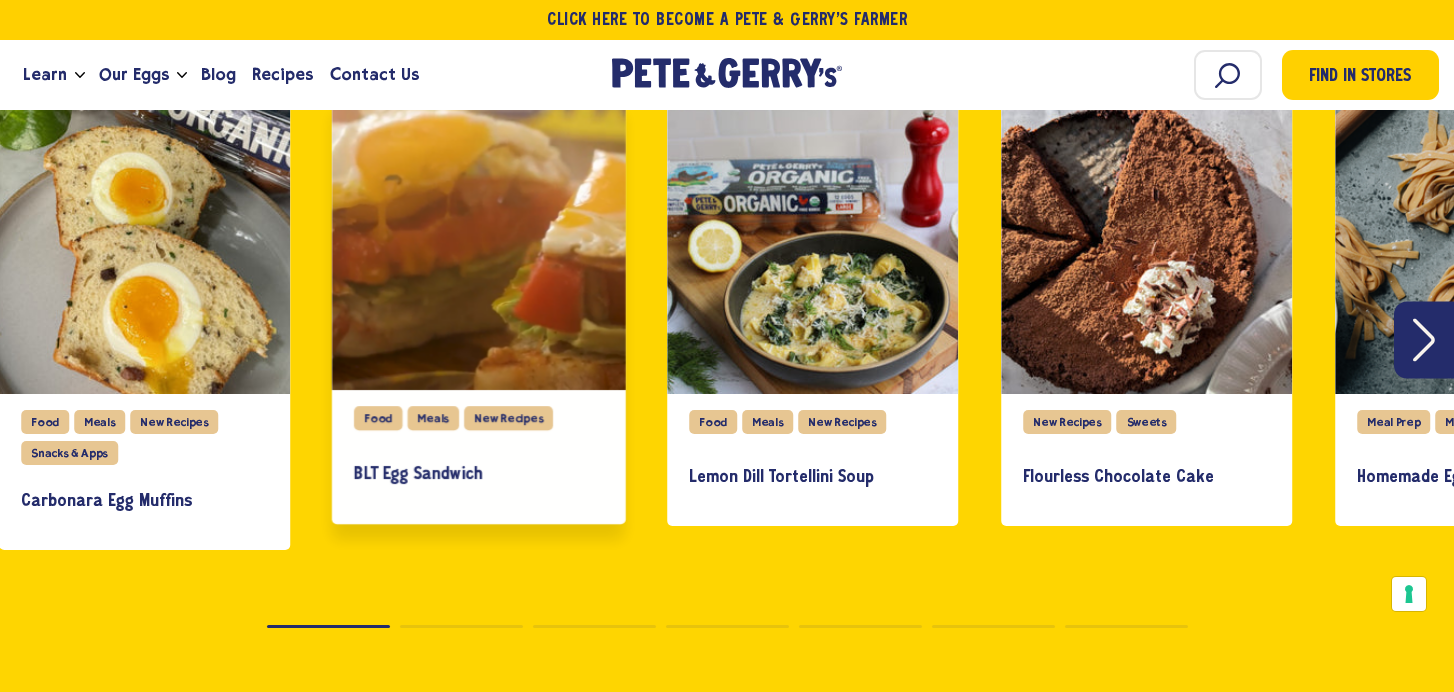 scroll, scrollTop: 794, scrollLeft: 0, axis: vertical 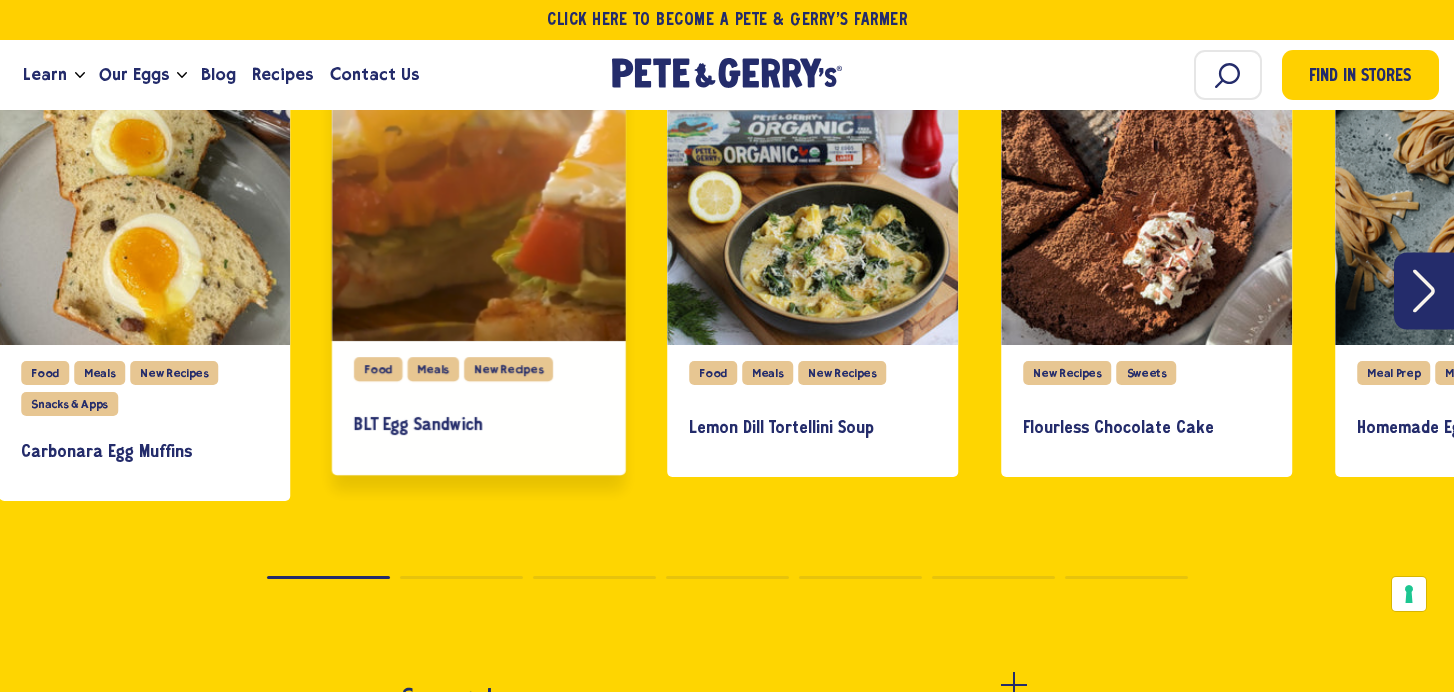 click on "BLT Egg Sandwich" at bounding box center (478, 426) 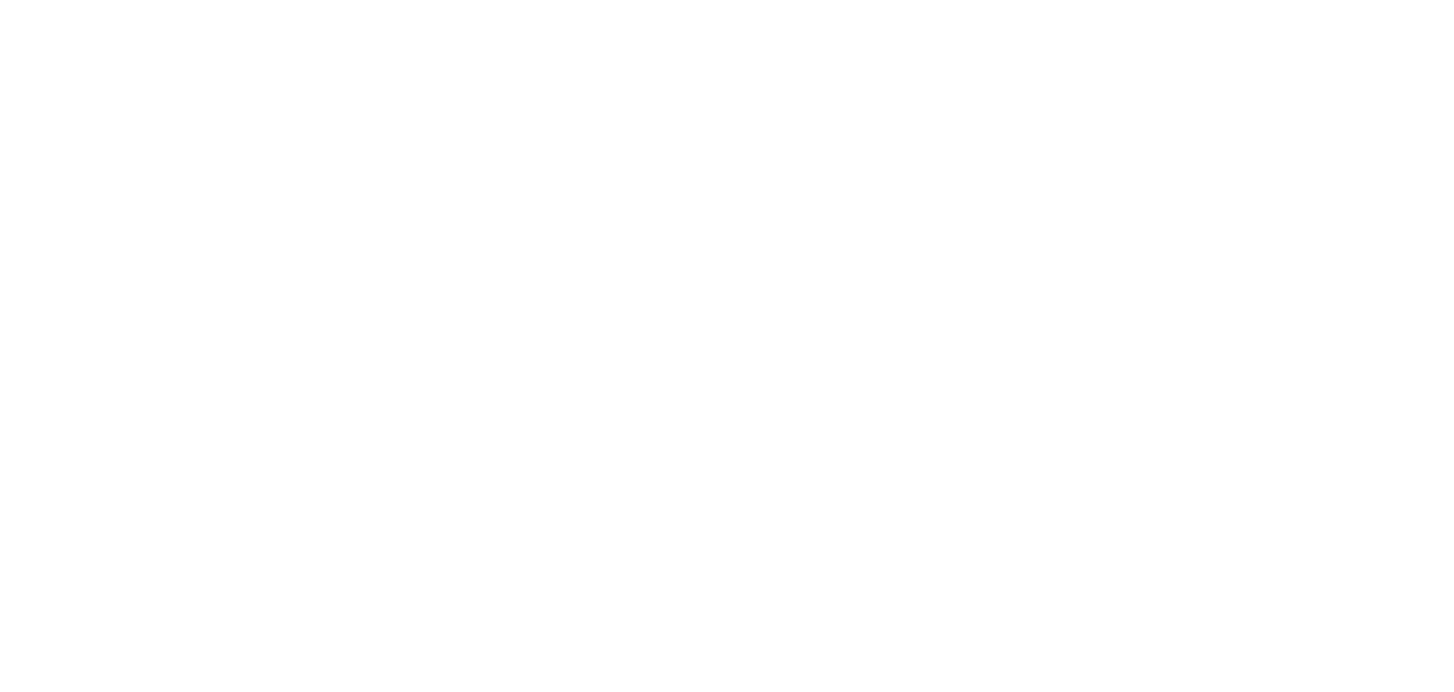 scroll, scrollTop: 0, scrollLeft: 0, axis: both 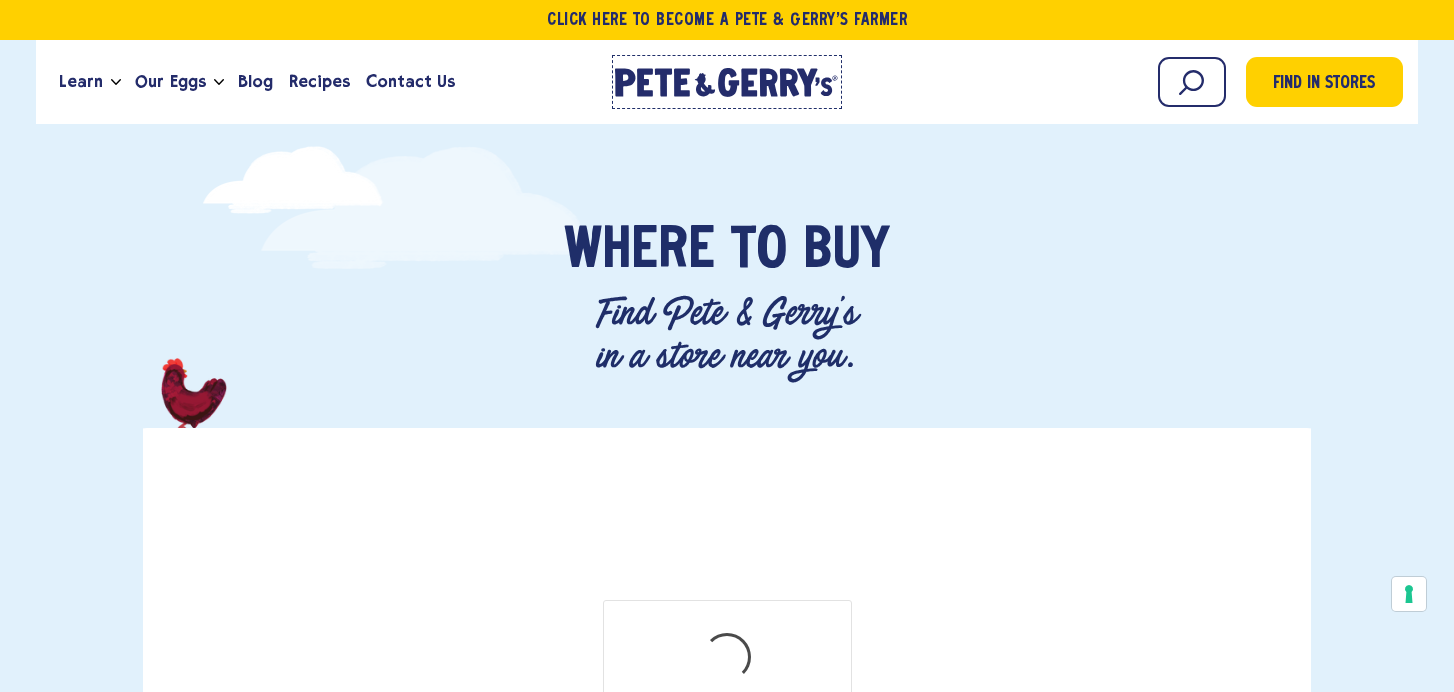 click on "Pete & Gerry's Homepage" 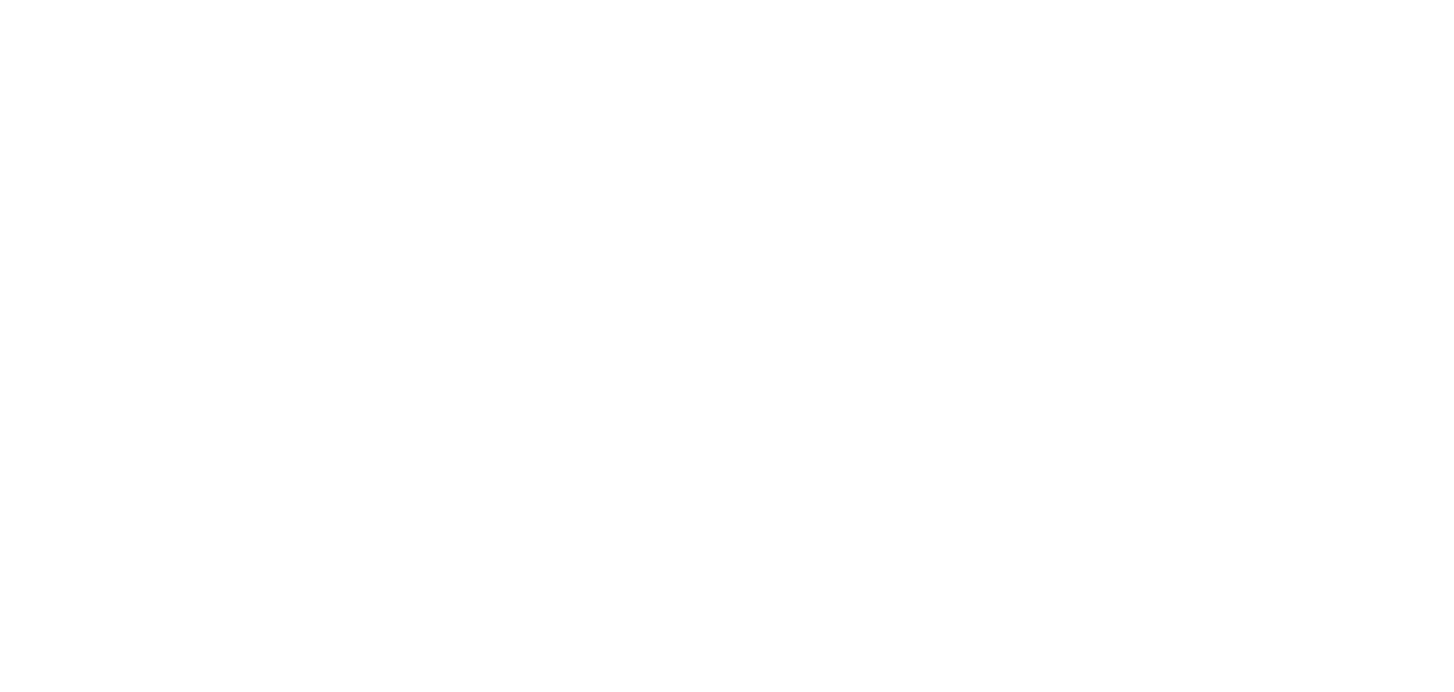 scroll, scrollTop: 0, scrollLeft: 0, axis: both 